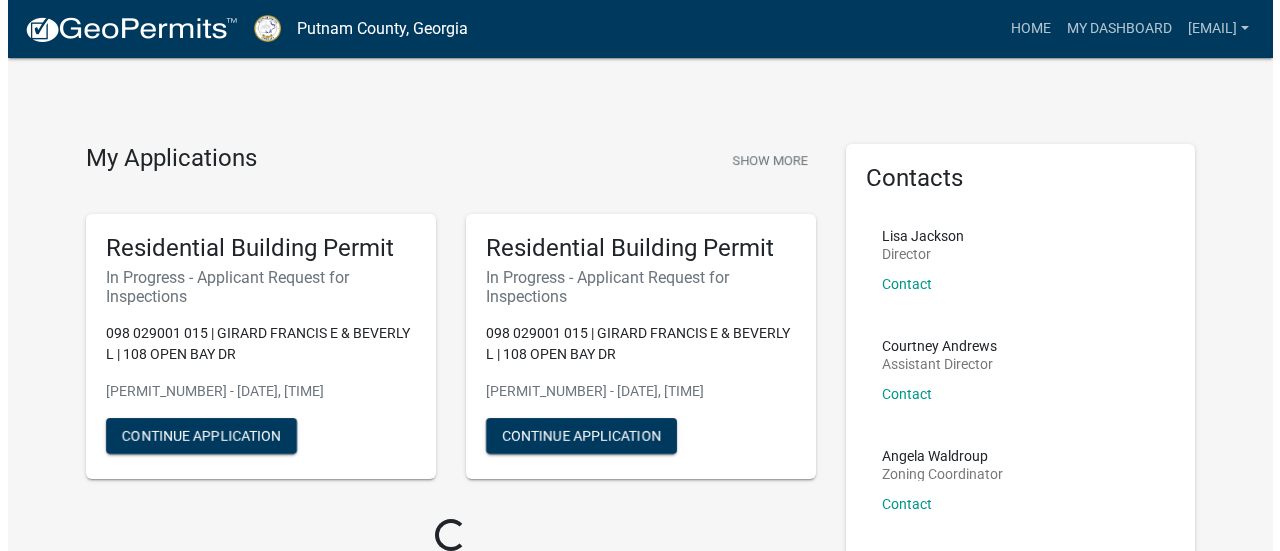 scroll, scrollTop: 0, scrollLeft: 0, axis: both 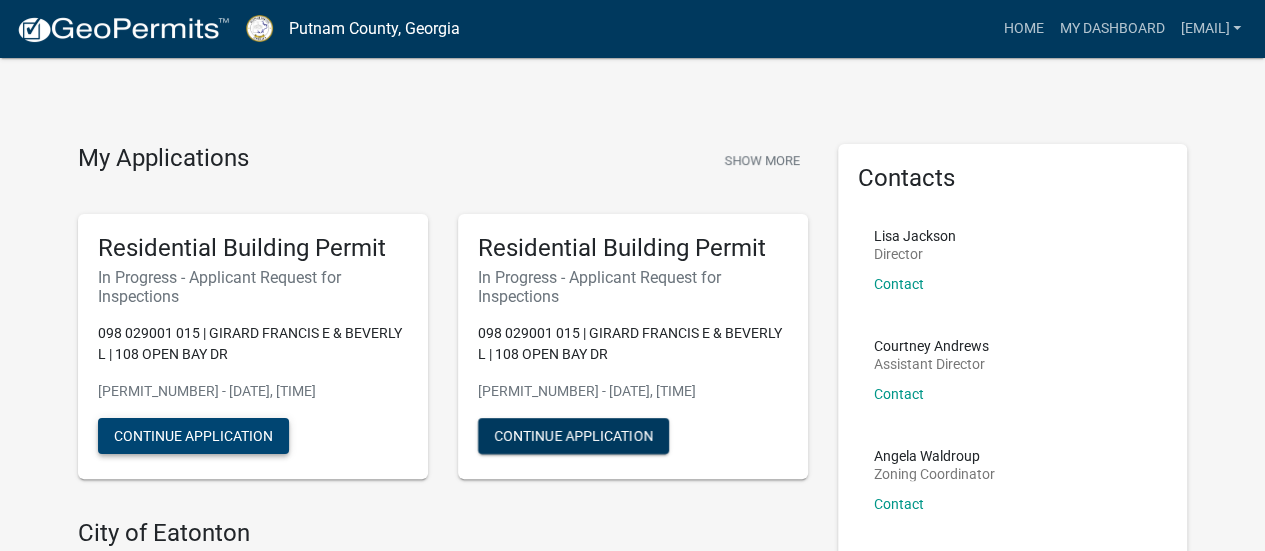 click on "Continue Application" 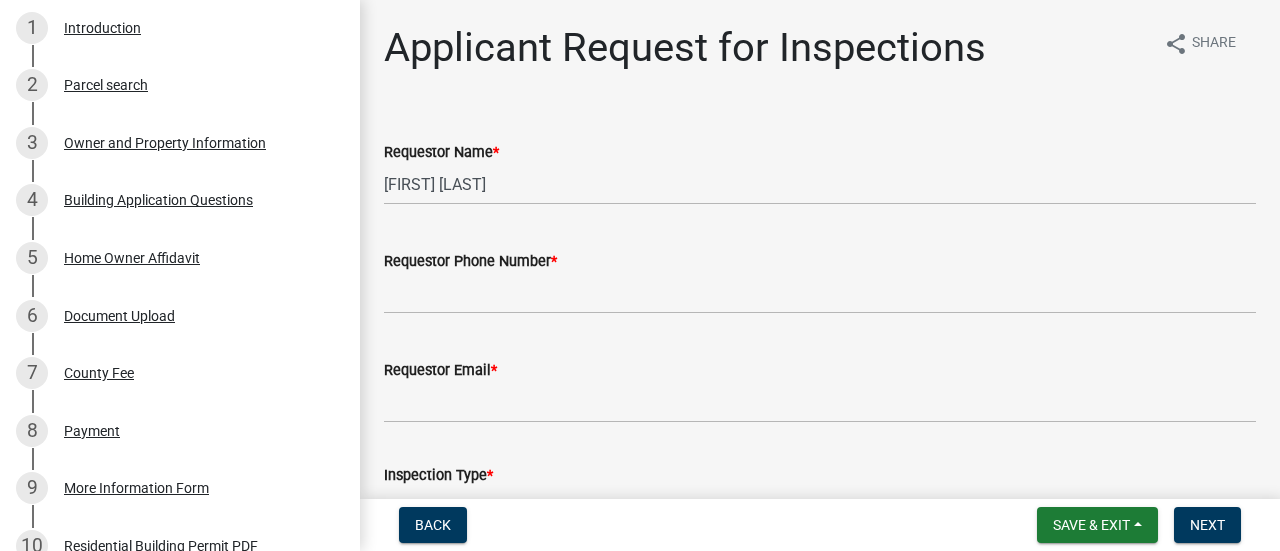 scroll, scrollTop: 322, scrollLeft: 0, axis: vertical 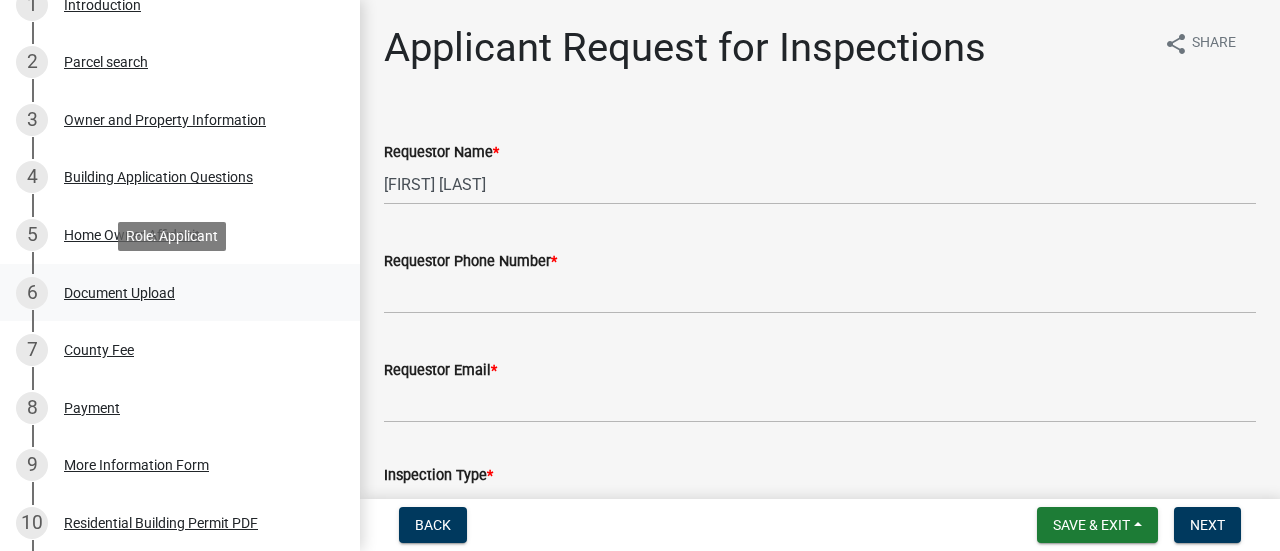 click on "Document Upload" at bounding box center [119, 293] 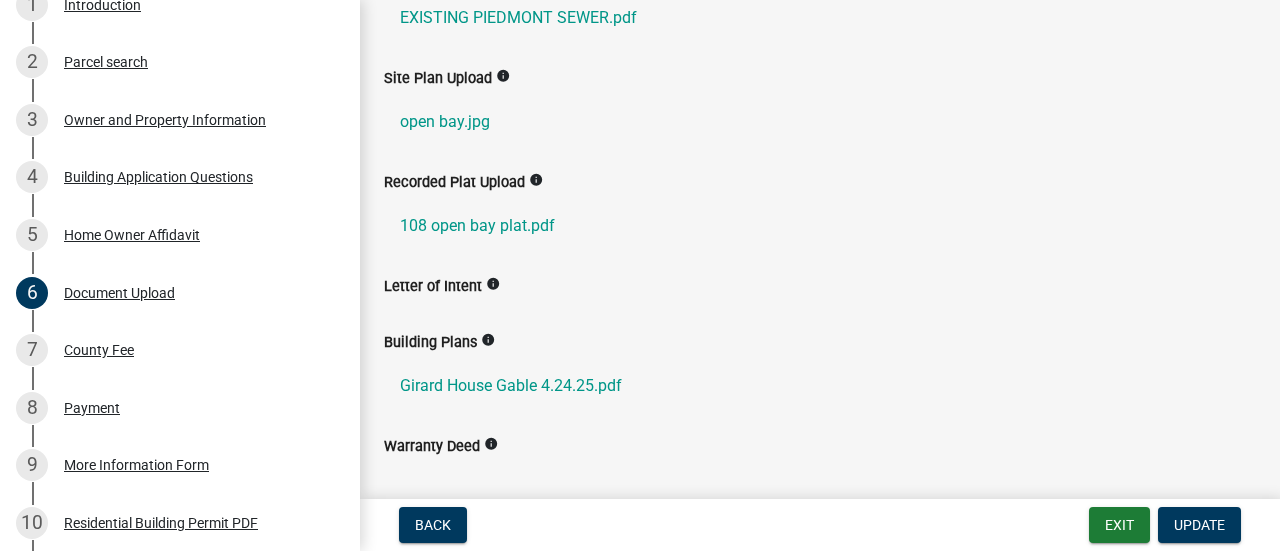 scroll, scrollTop: 358, scrollLeft: 0, axis: vertical 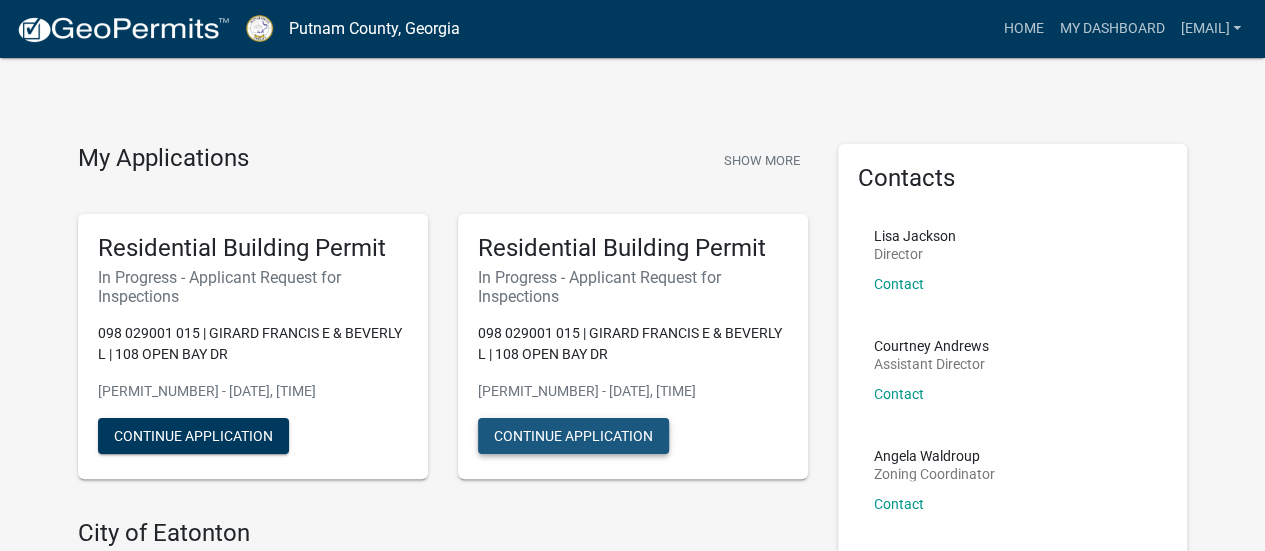 click on "Continue Application" 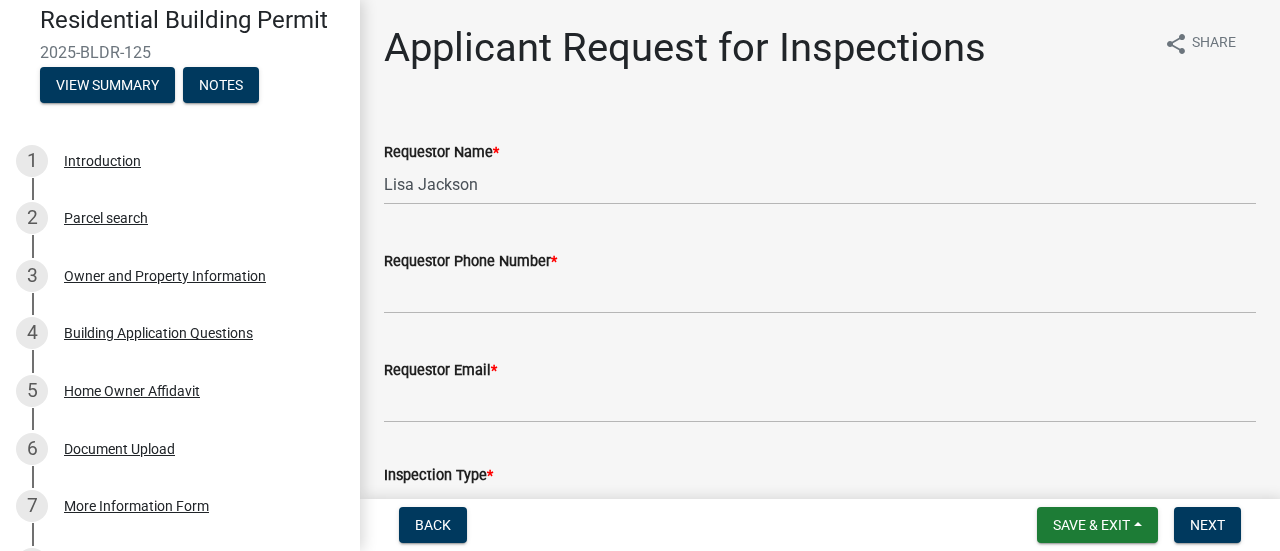 scroll, scrollTop: 177, scrollLeft: 0, axis: vertical 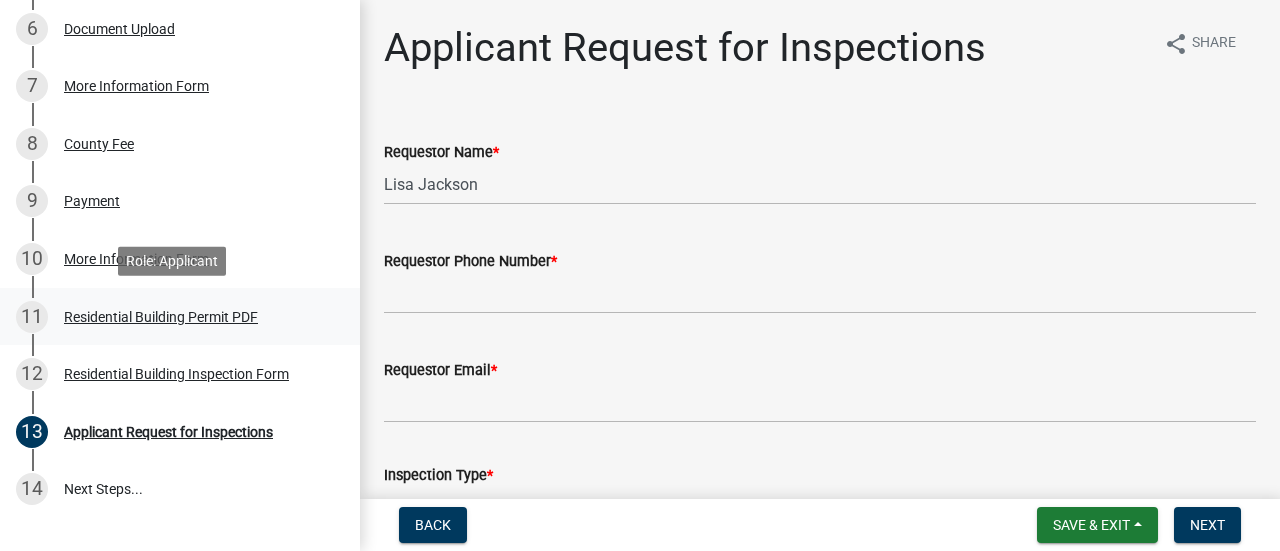 click on "Residential Building Permit PDF" at bounding box center (161, 317) 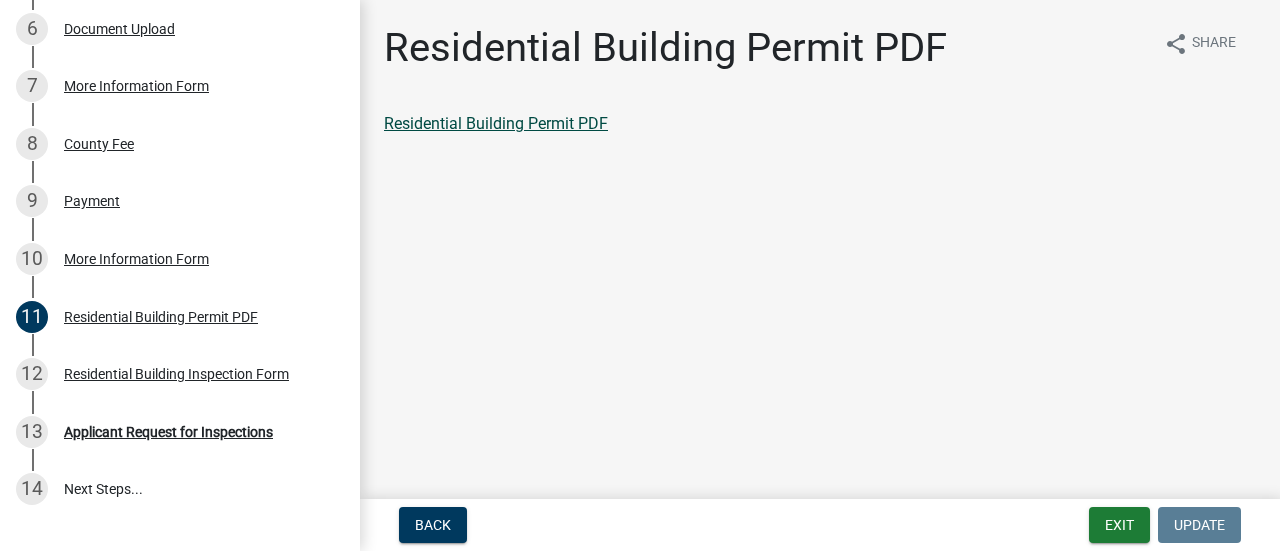 click on "Residential Building Permit PDF" 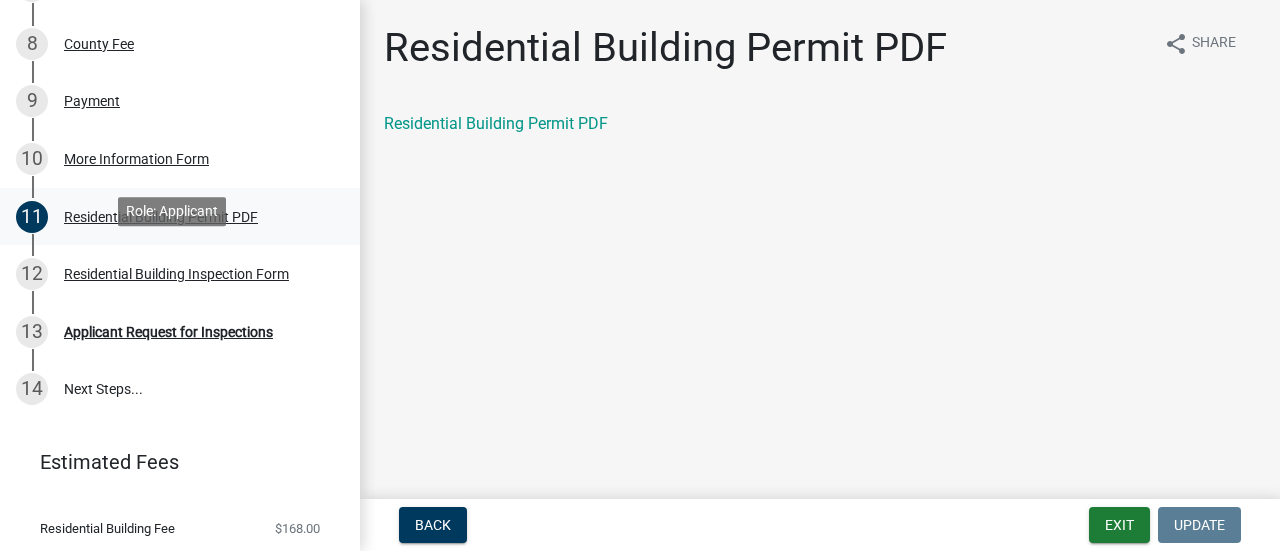 scroll, scrollTop: 738, scrollLeft: 0, axis: vertical 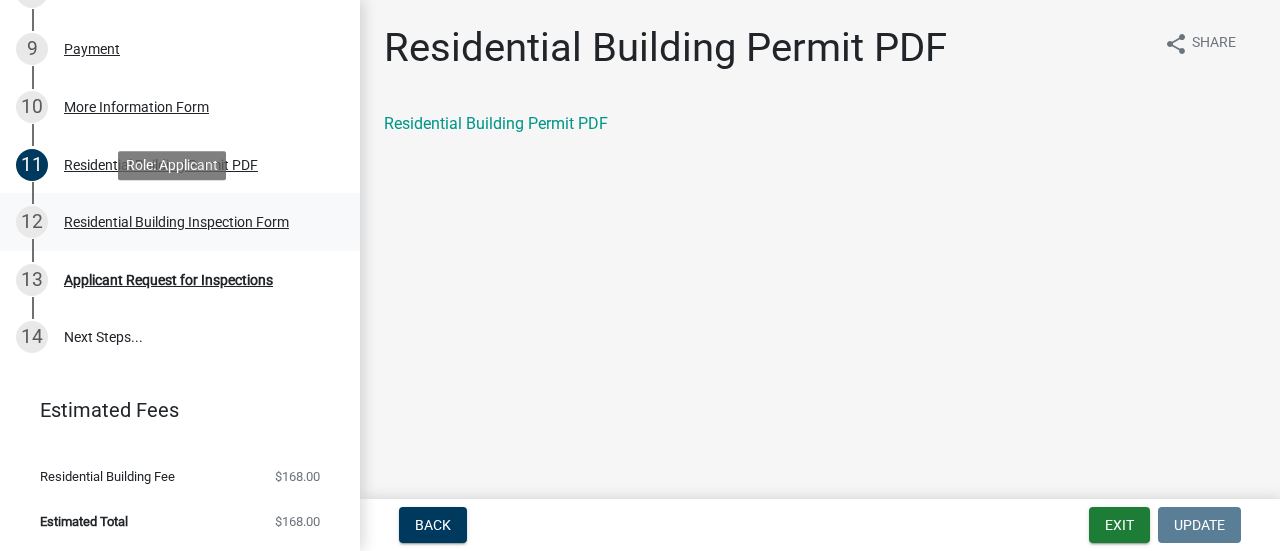 click on "Residential Building Inspection Form" at bounding box center (176, 222) 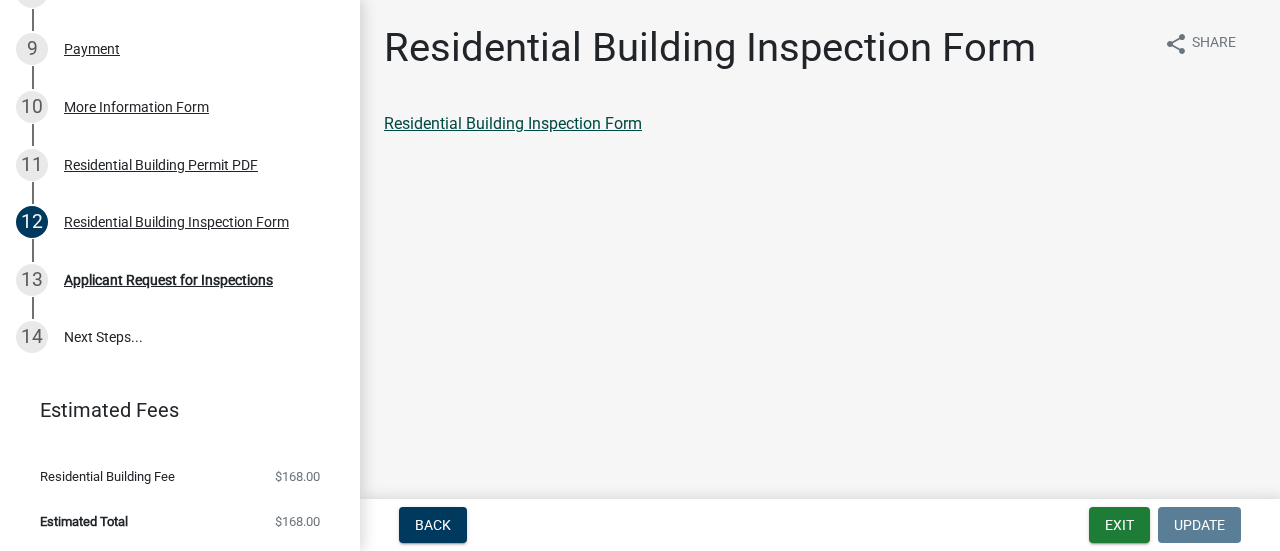 click on "Residential Building Inspection Form" 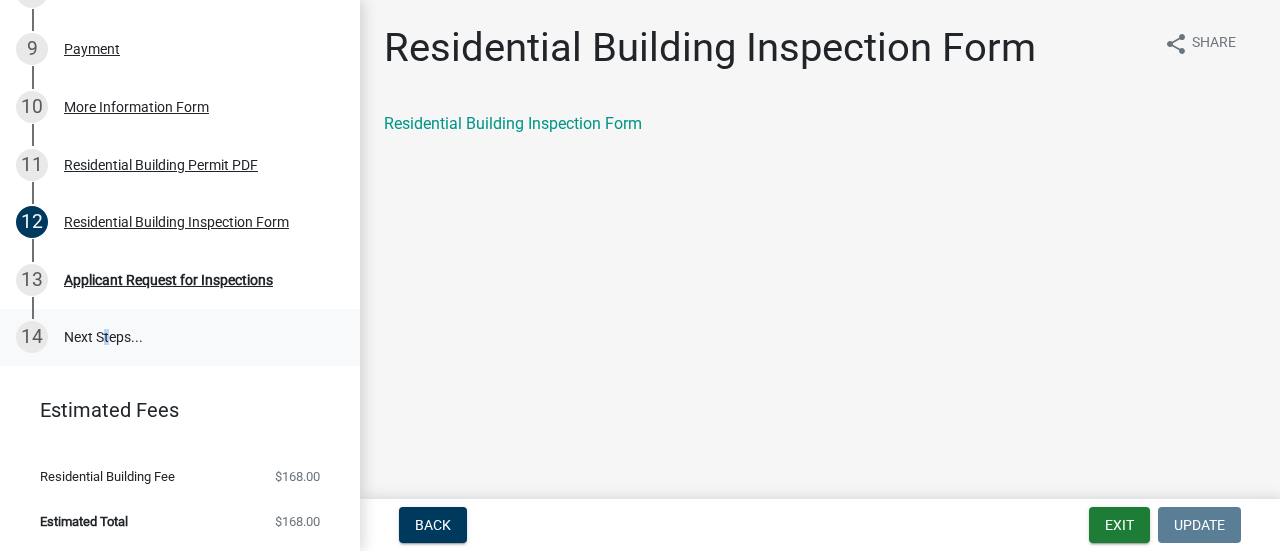 click on "14   Next Steps..." at bounding box center (180, 338) 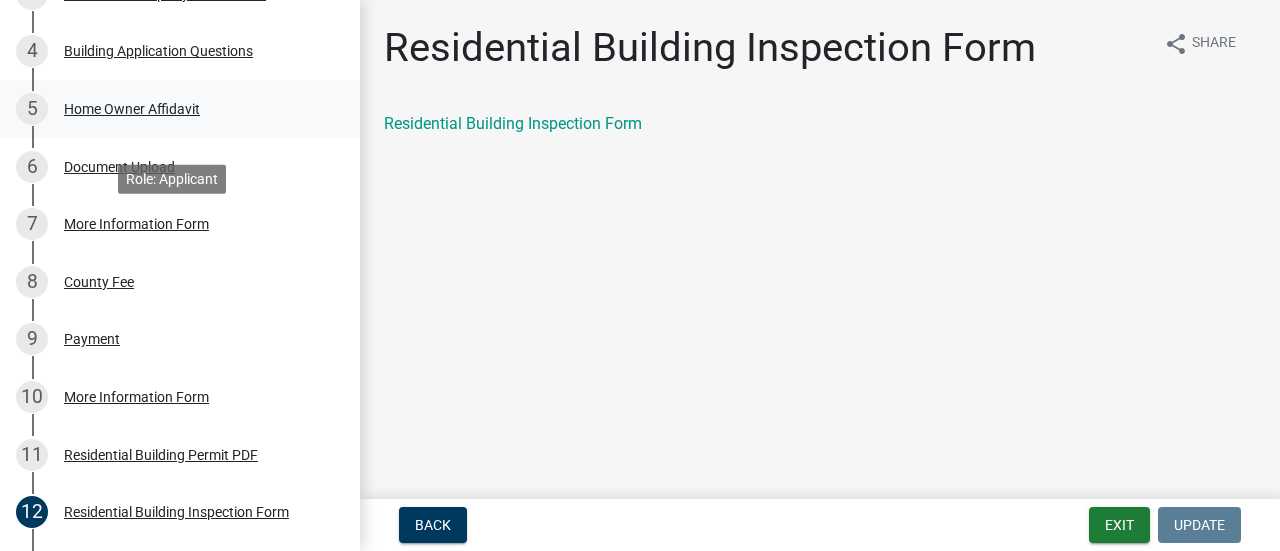 scroll, scrollTop: 738, scrollLeft: 0, axis: vertical 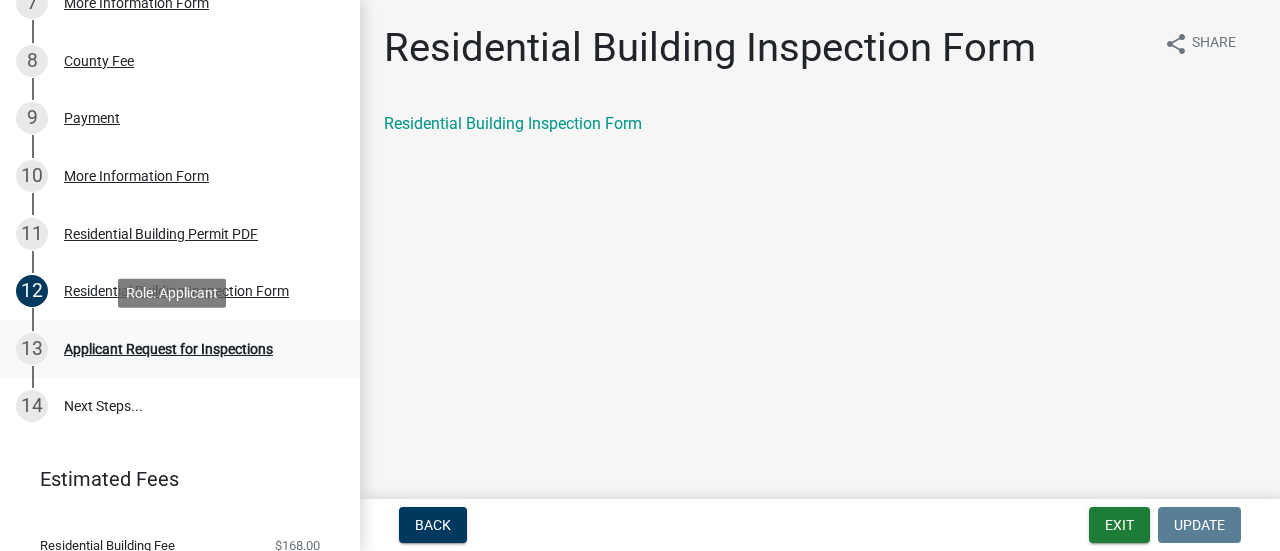 click on "Applicant Request for Inspections" at bounding box center (168, 349) 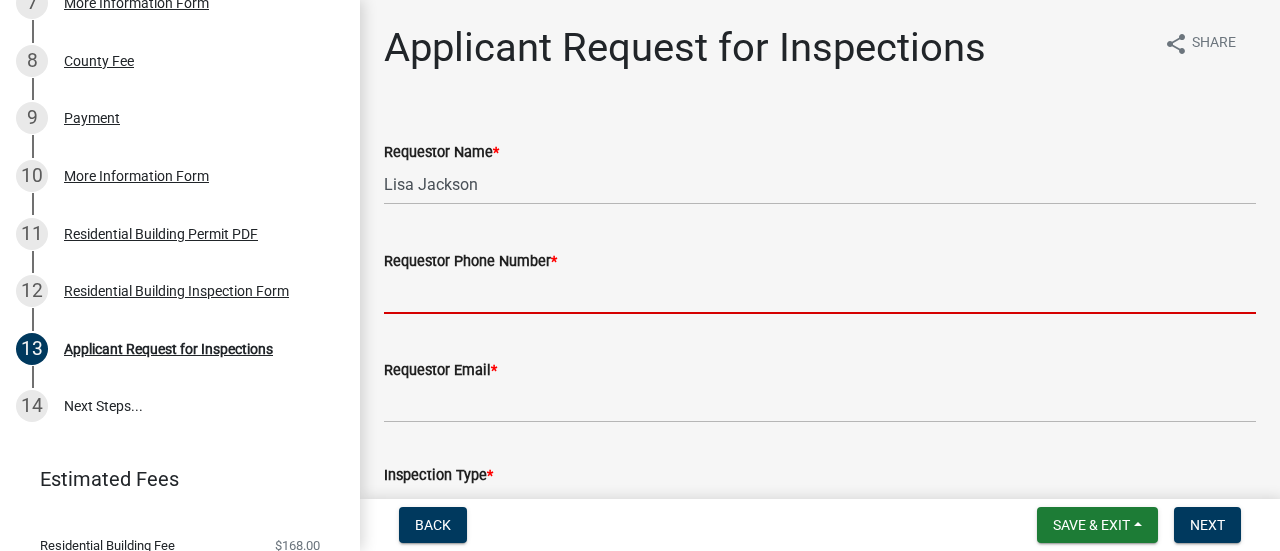 click on "Requestor Phone Number  *" at bounding box center (820, 293) 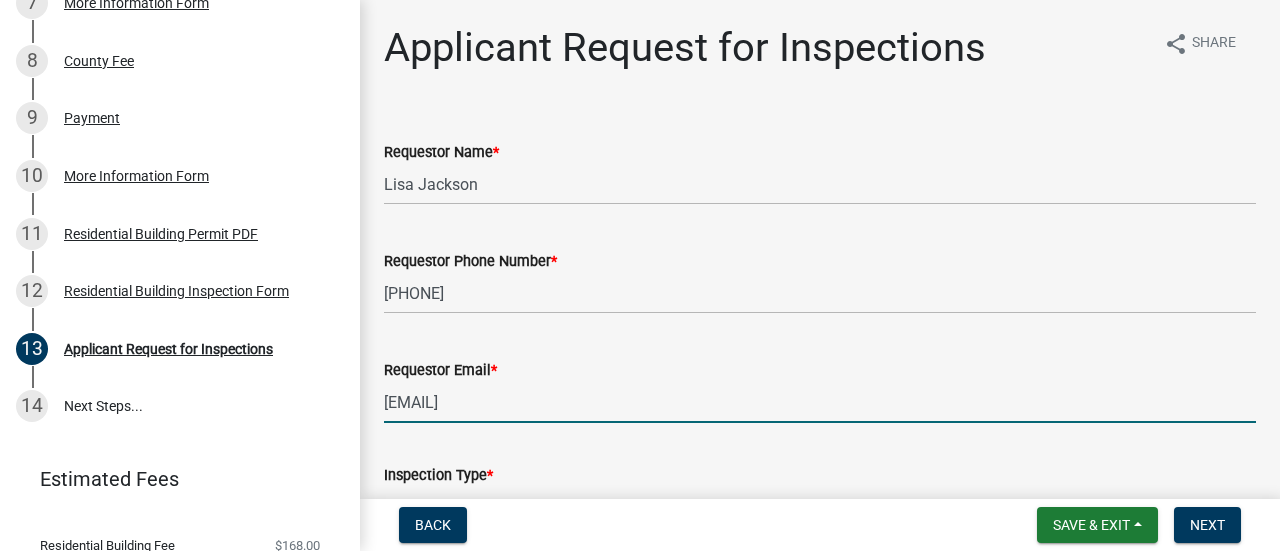 drag, startPoint x: 678, startPoint y: 406, endPoint x: 362, endPoint y: 406, distance: 316 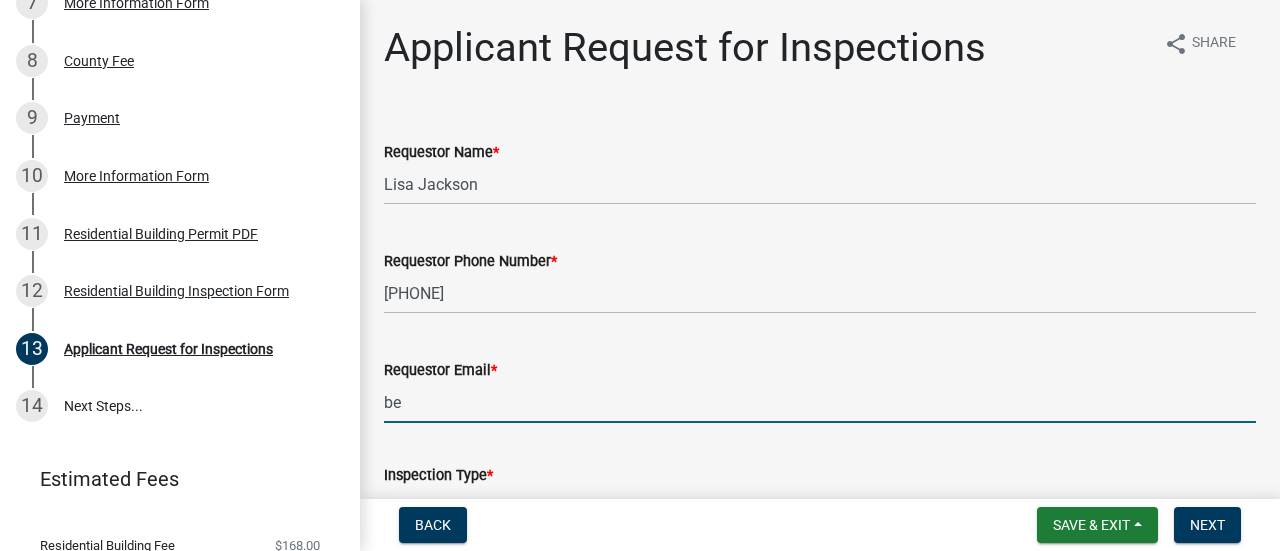 type on "b" 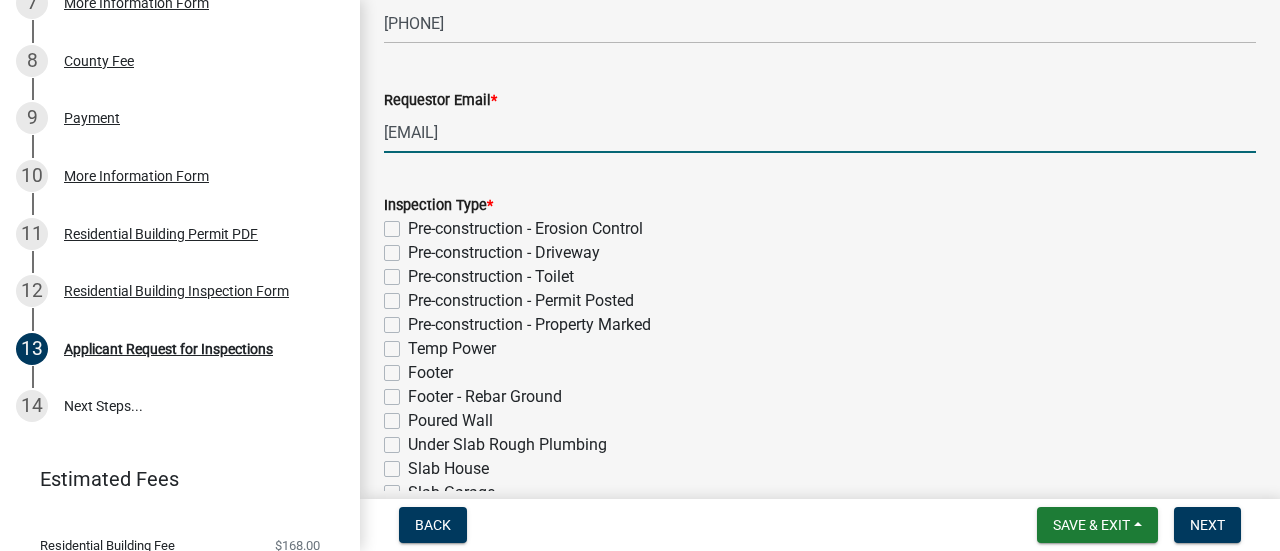 scroll, scrollTop: 300, scrollLeft: 0, axis: vertical 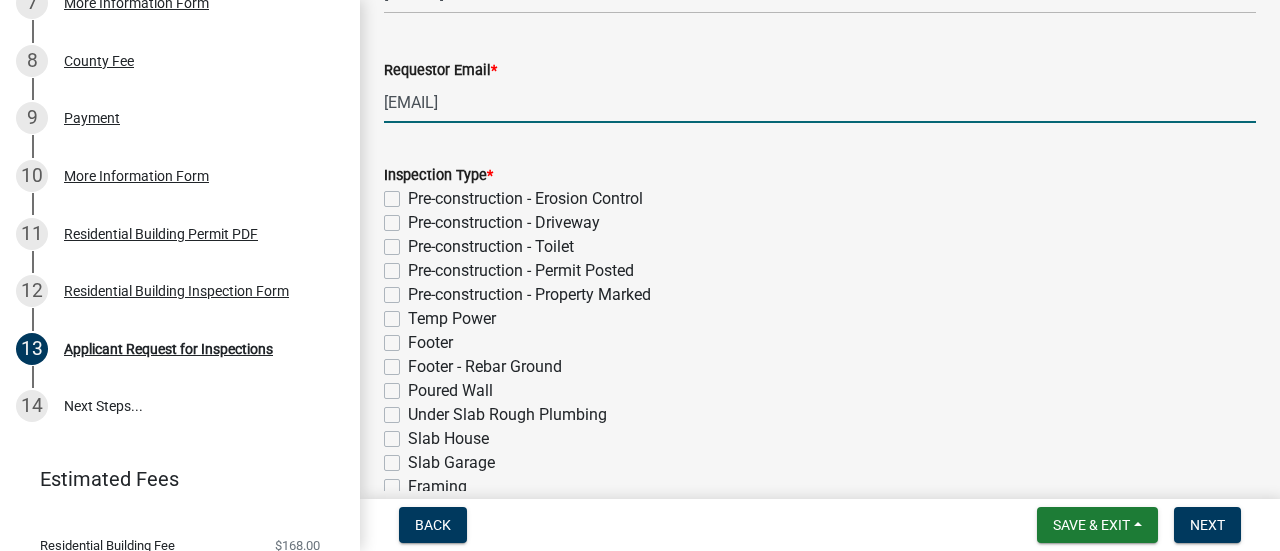 drag, startPoint x: 560, startPoint y: 101, endPoint x: 507, endPoint y: 103, distance: 53.037724 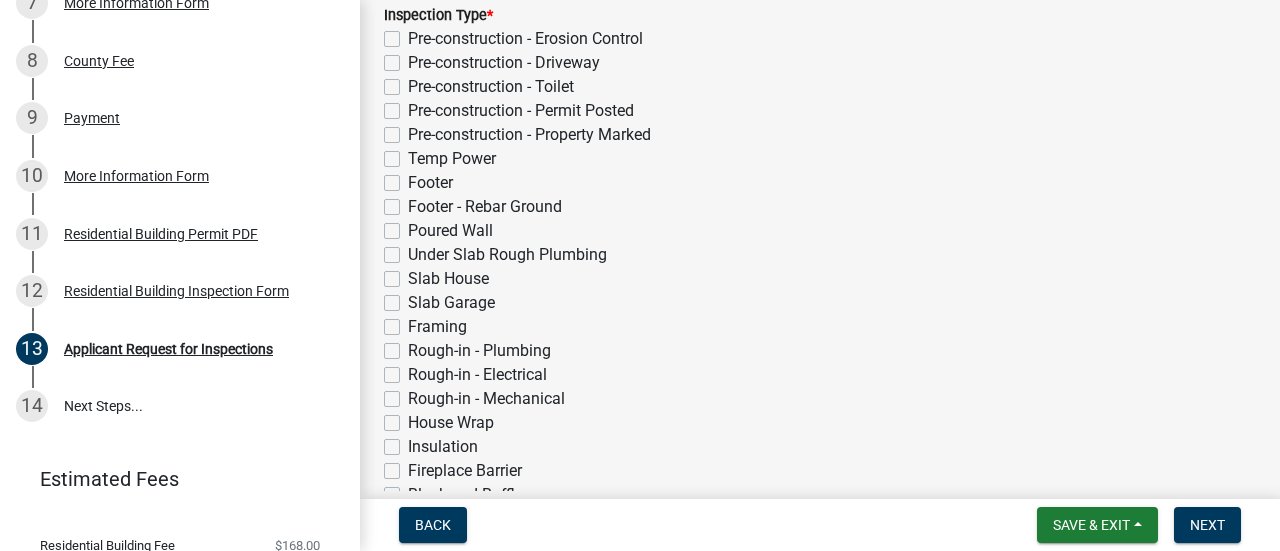scroll, scrollTop: 500, scrollLeft: 0, axis: vertical 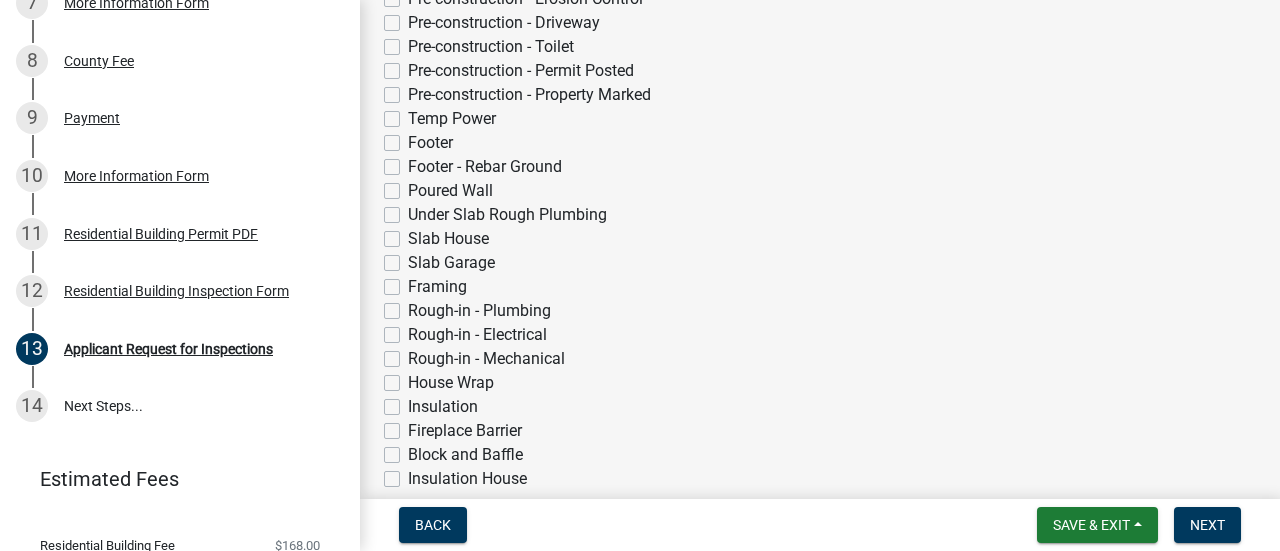 type on "[EMAIL]" 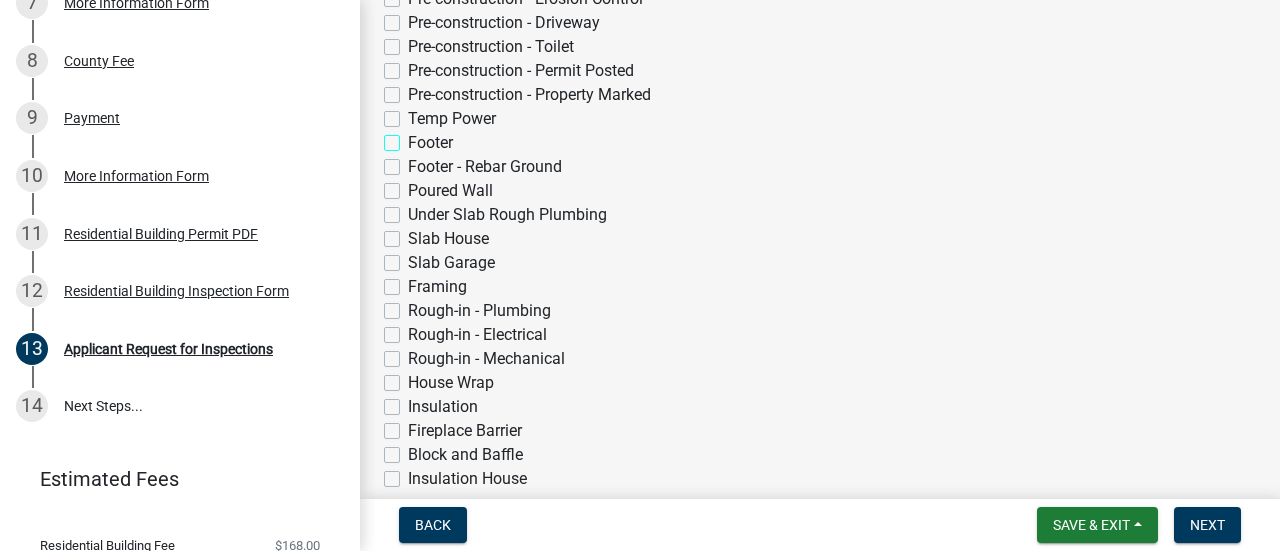 click on "Footer" at bounding box center (414, 137) 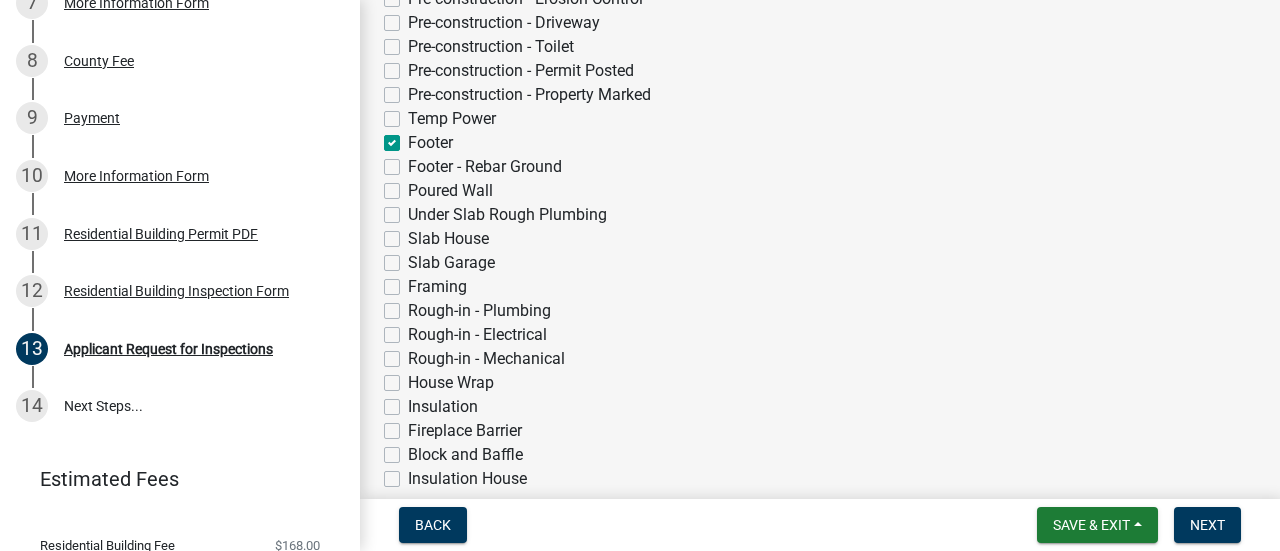 checkbox on "false" 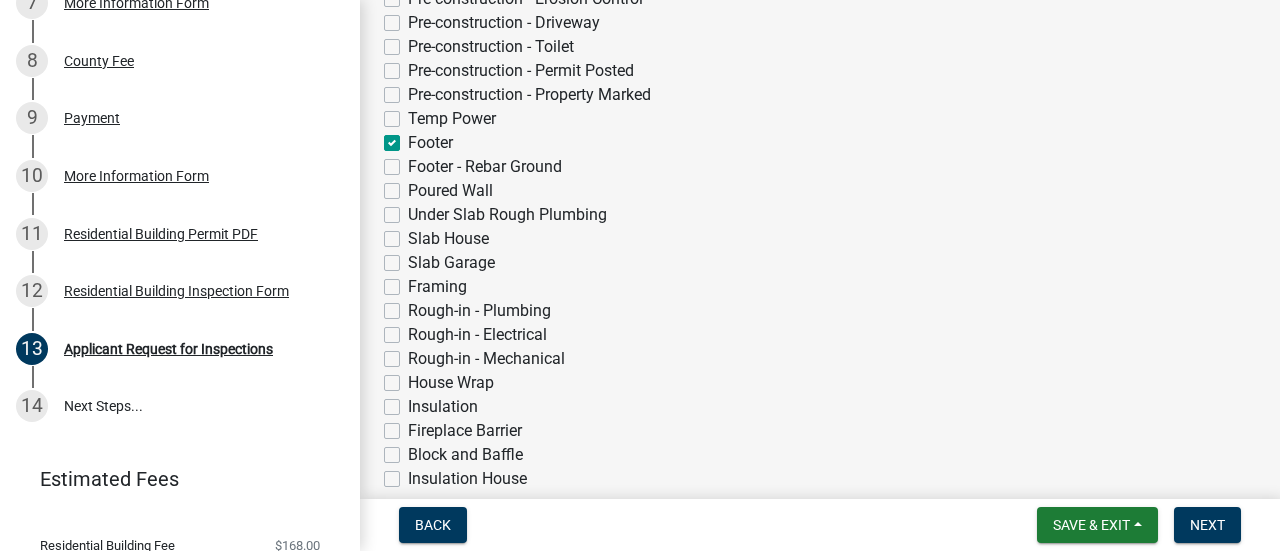 click on "Slab Garage" 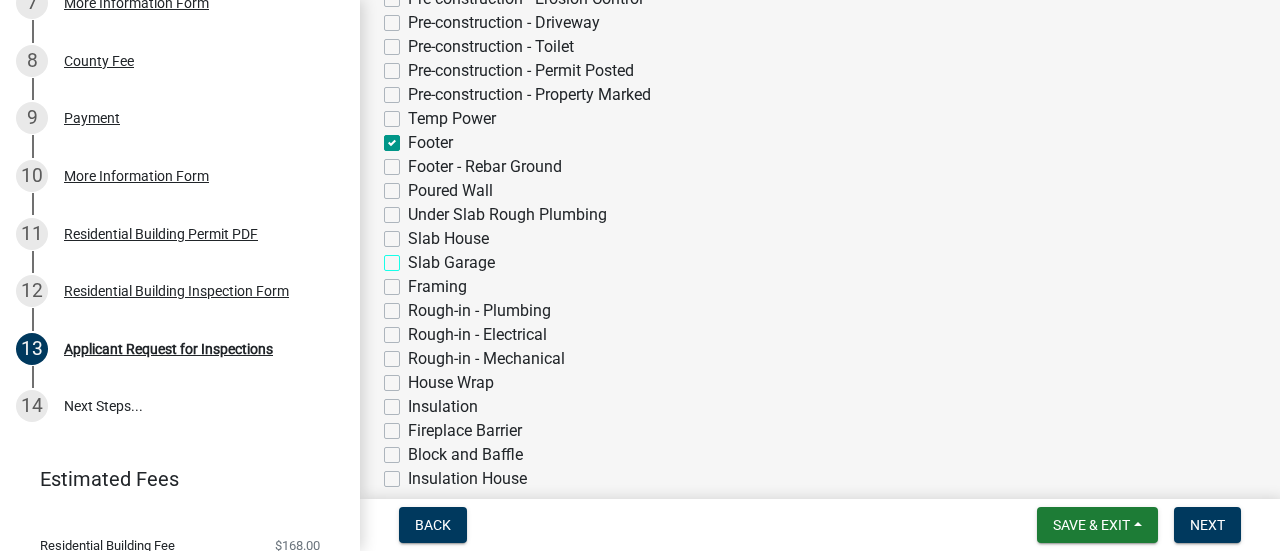 click on "Slab Garage" at bounding box center [414, 257] 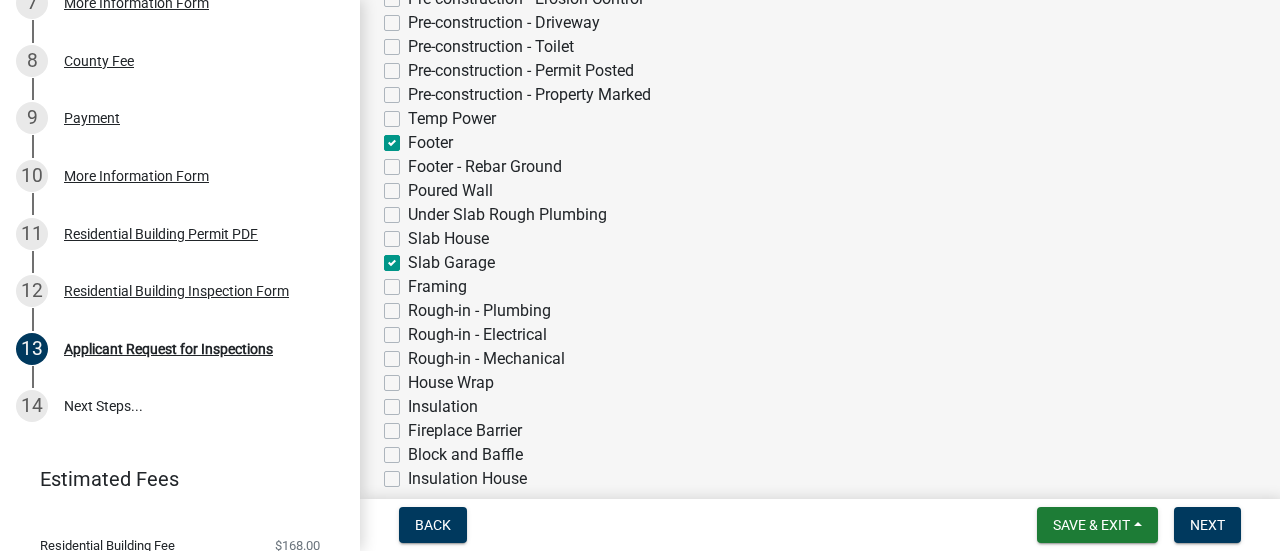 checkbox on "false" 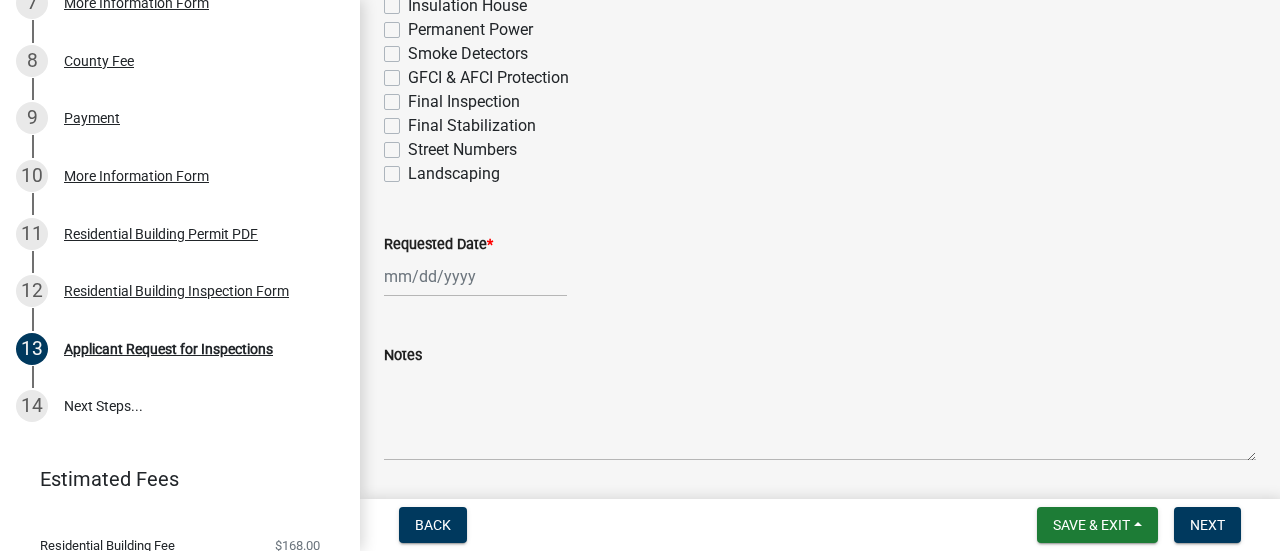 scroll, scrollTop: 1000, scrollLeft: 0, axis: vertical 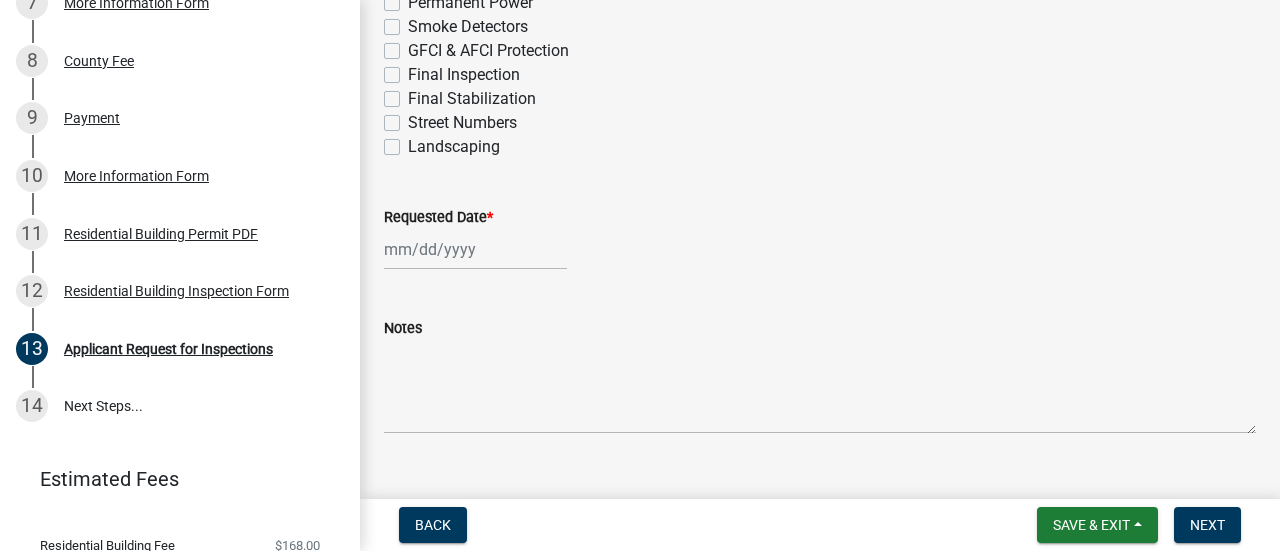 click 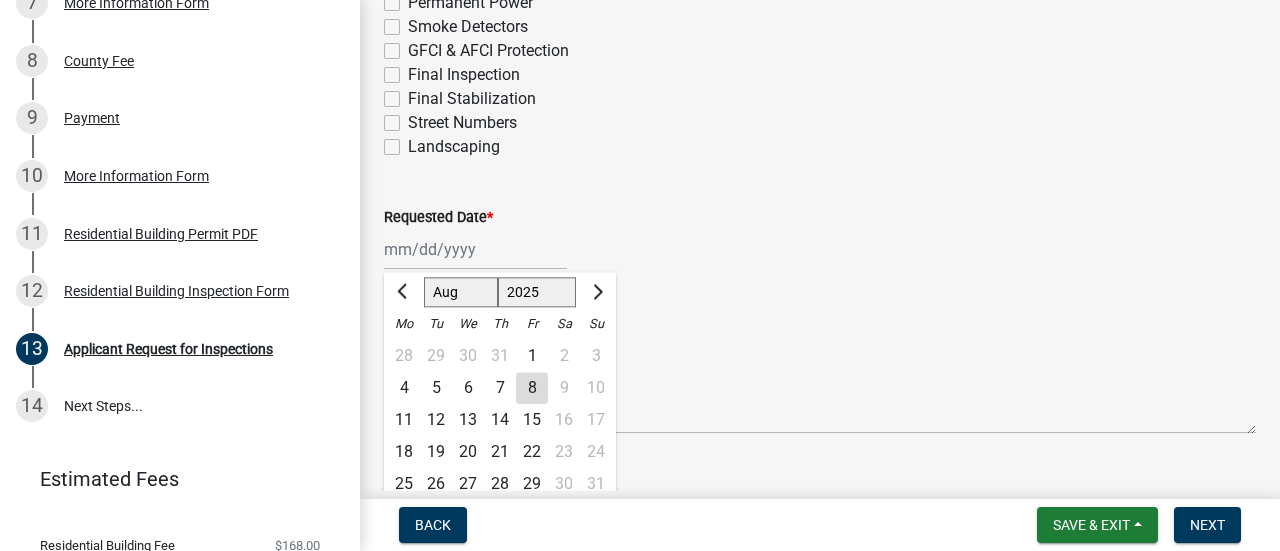 click on "8" 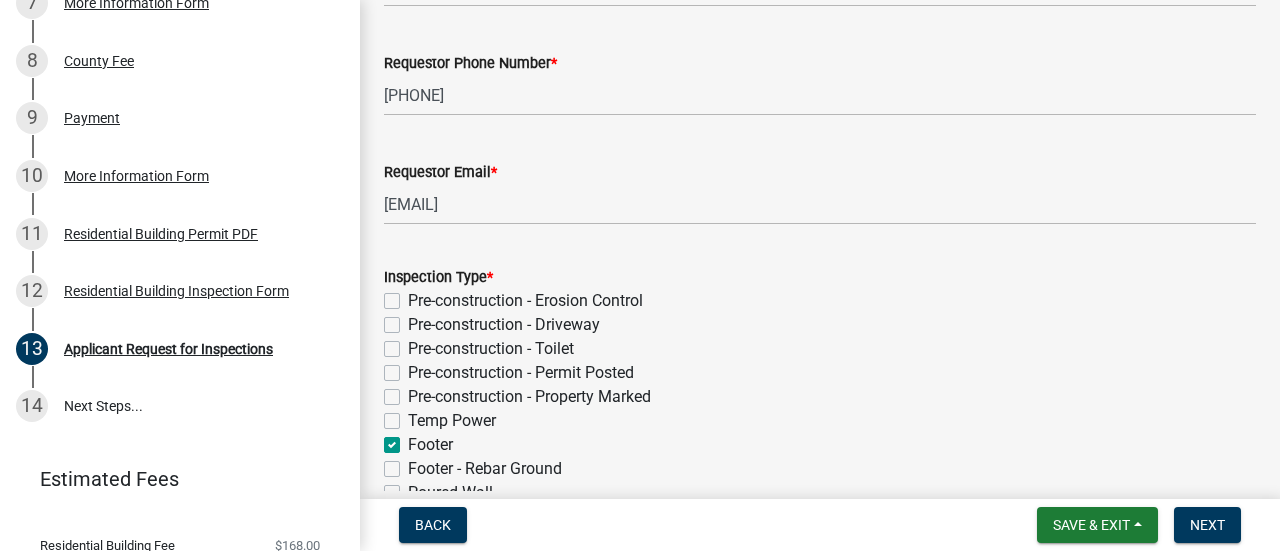scroll, scrollTop: 0, scrollLeft: 0, axis: both 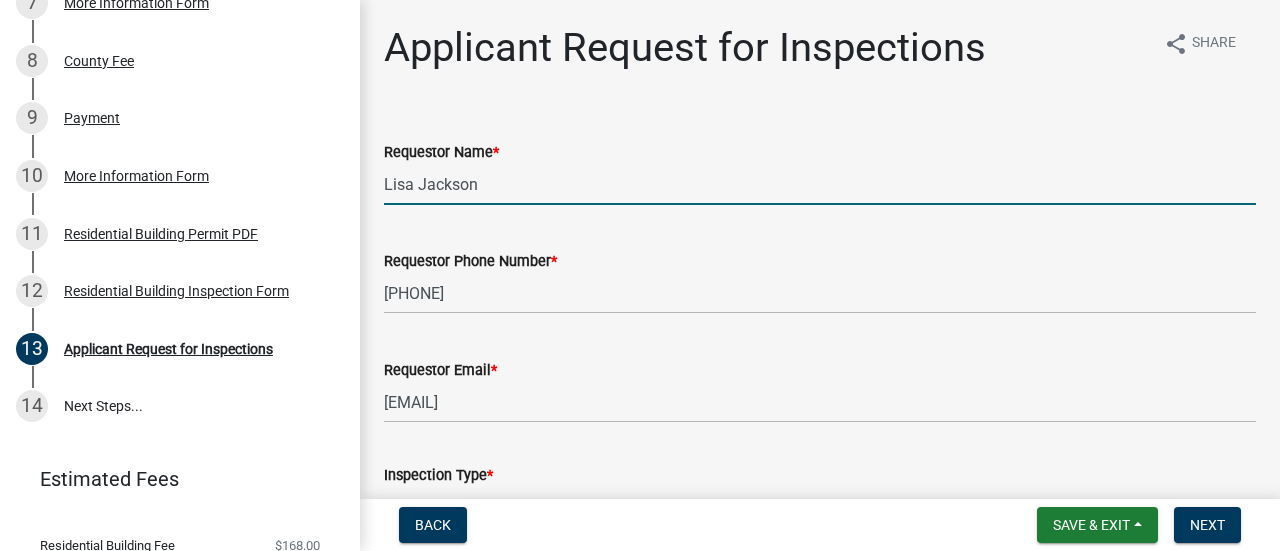 drag, startPoint x: 481, startPoint y: 186, endPoint x: 382, endPoint y: 186, distance: 99 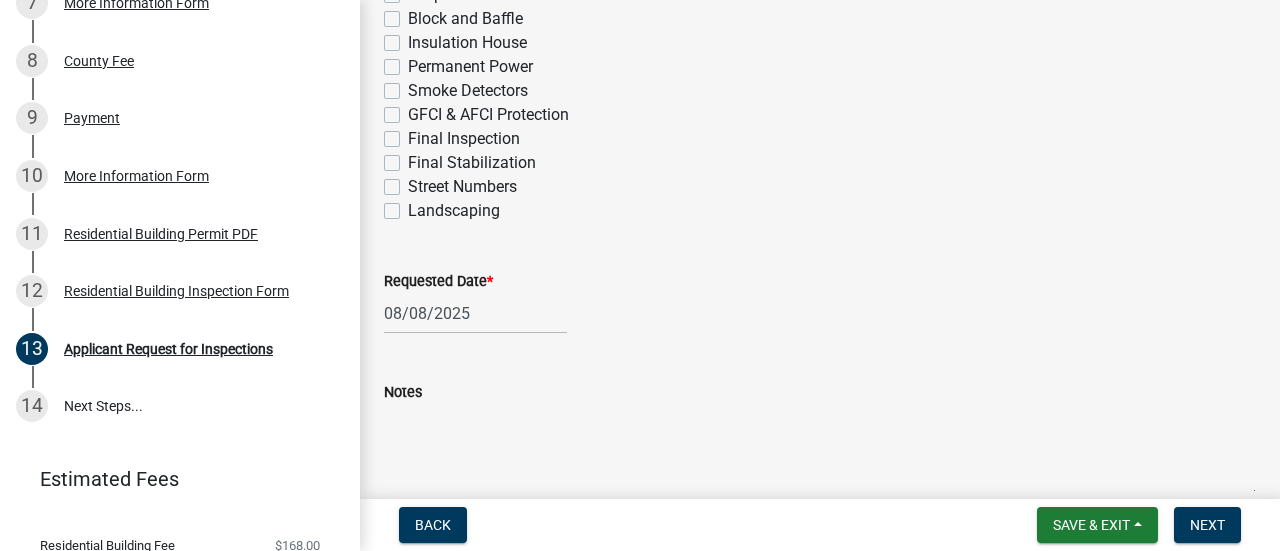 scroll, scrollTop: 1036, scrollLeft: 0, axis: vertical 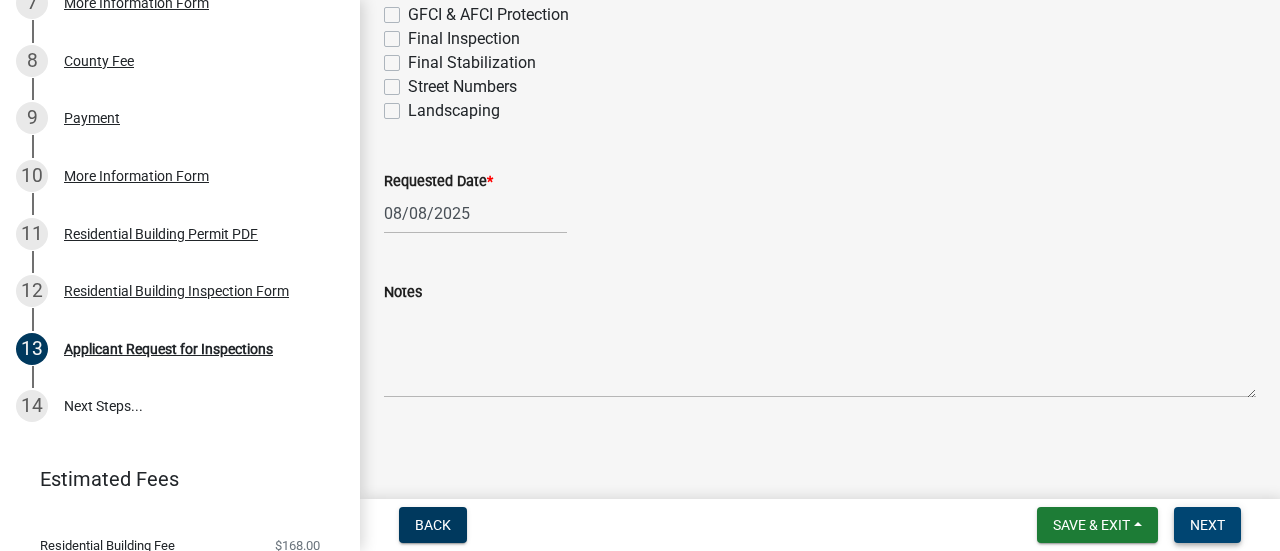 type on "[FIRST] [LAST]" 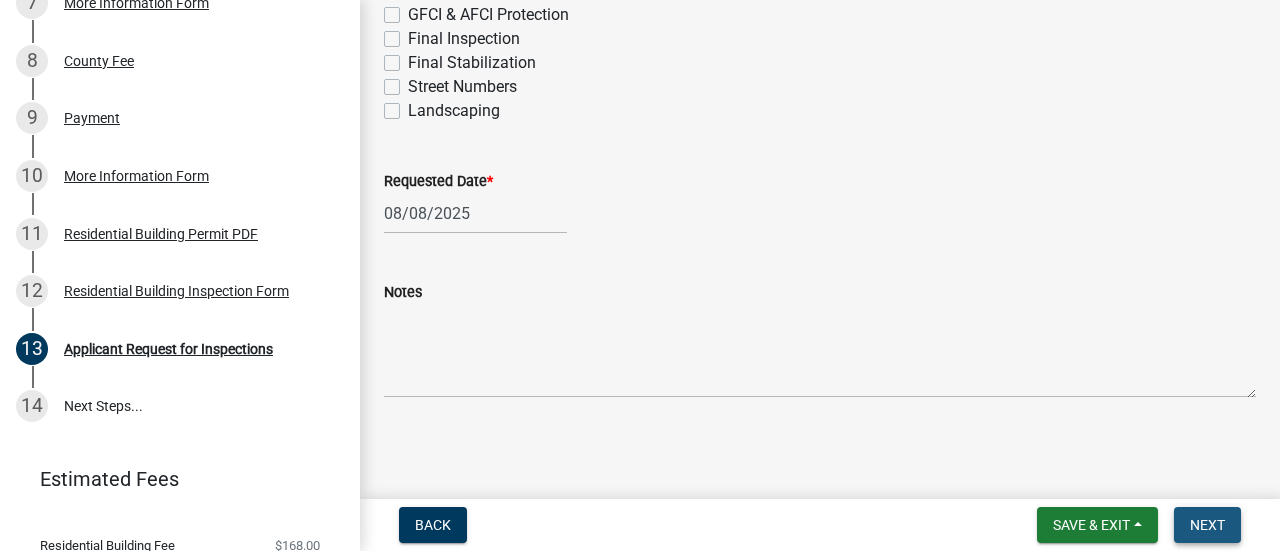 click on "Next" at bounding box center (1207, 525) 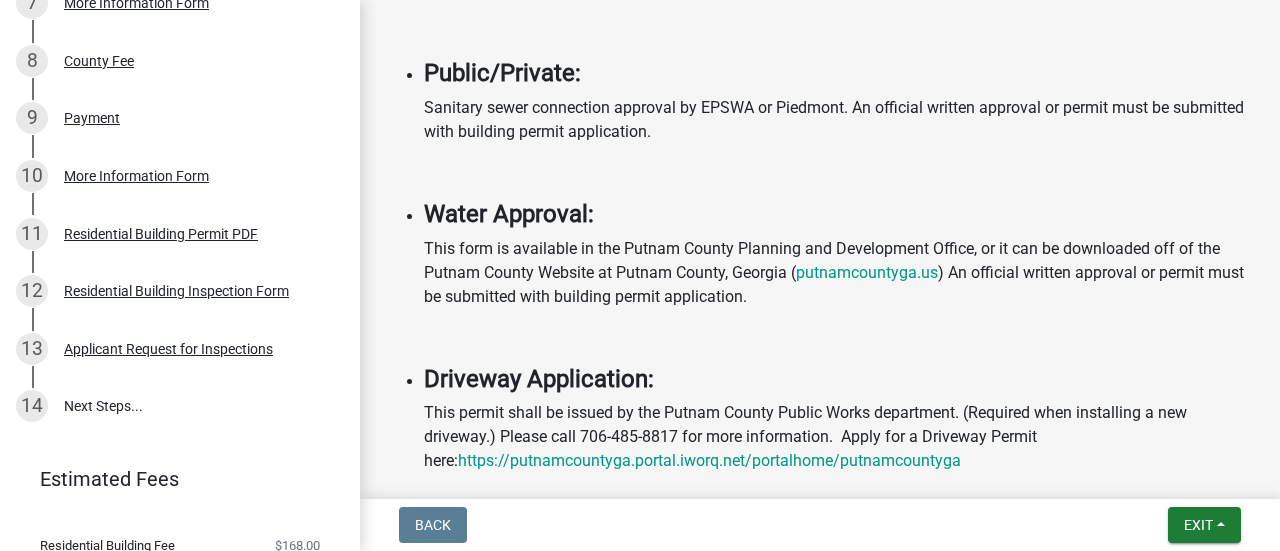 scroll, scrollTop: 0, scrollLeft: 0, axis: both 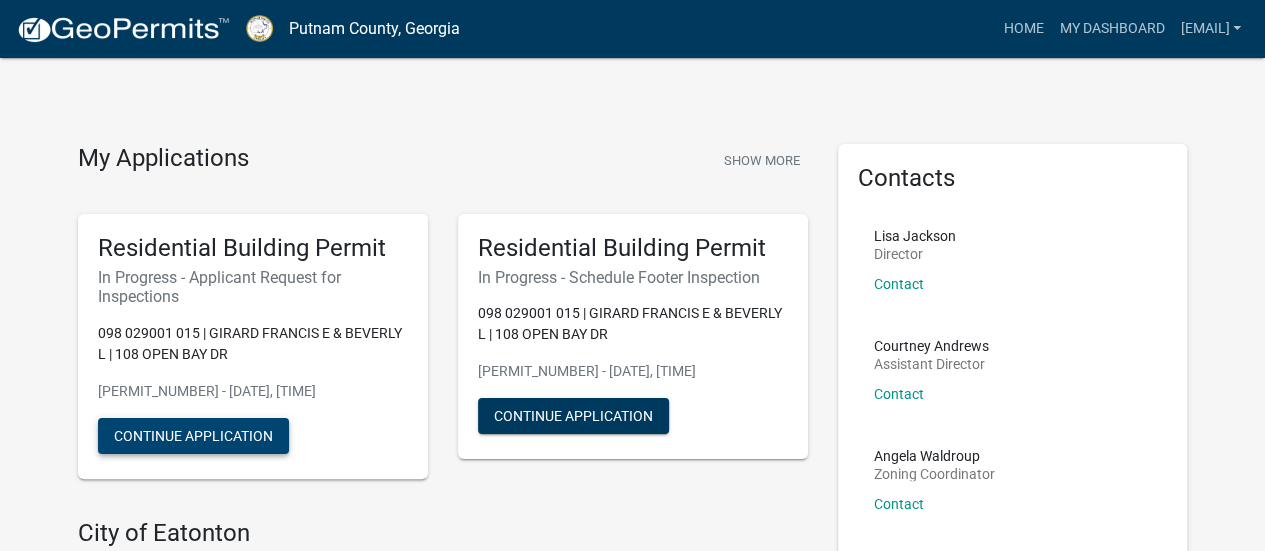 click on "Continue Application" 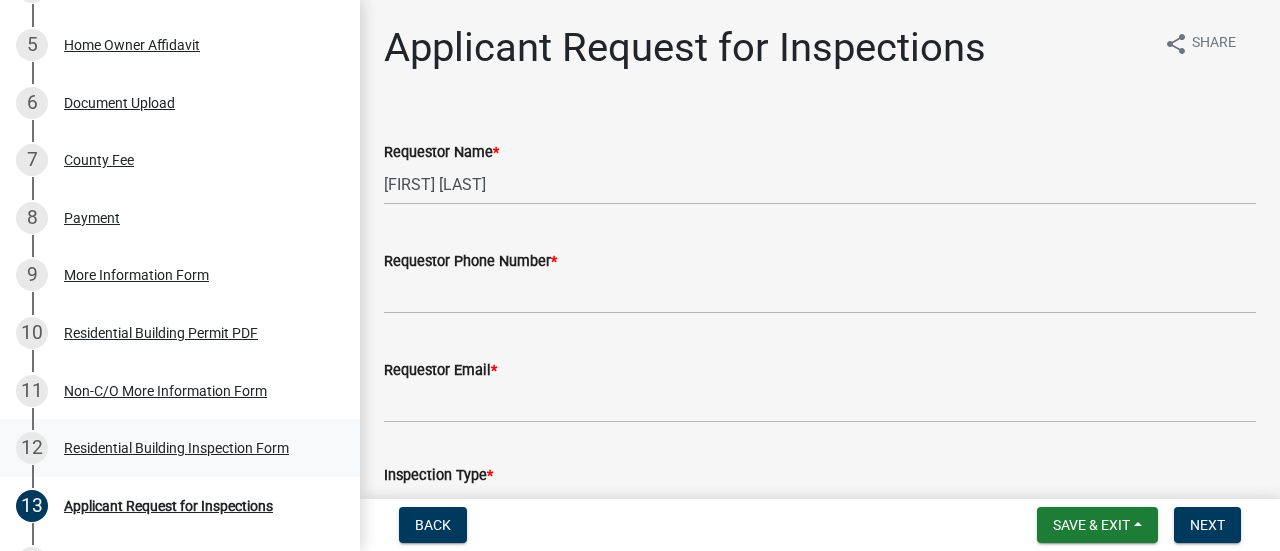 scroll, scrollTop: 400, scrollLeft: 0, axis: vertical 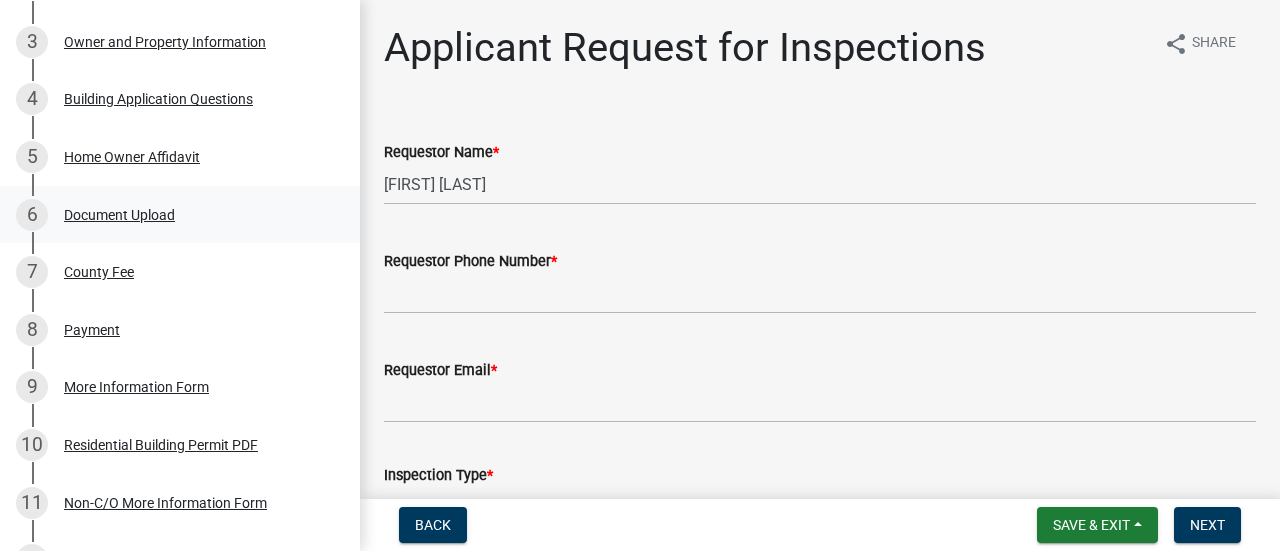 click on "Document Upload" at bounding box center [119, 215] 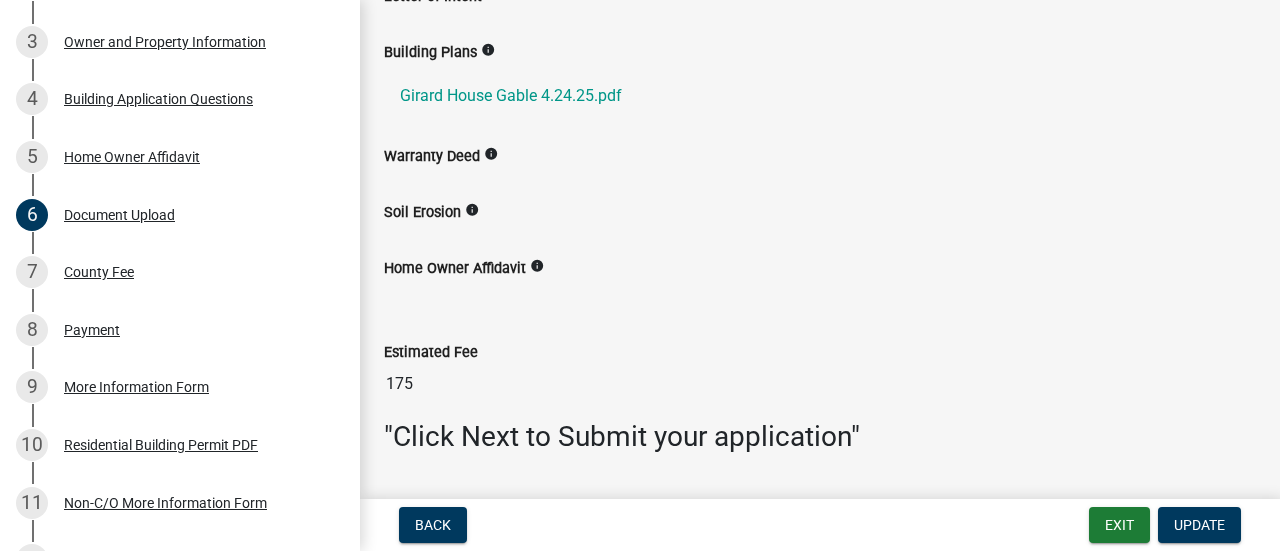 scroll, scrollTop: 655, scrollLeft: 0, axis: vertical 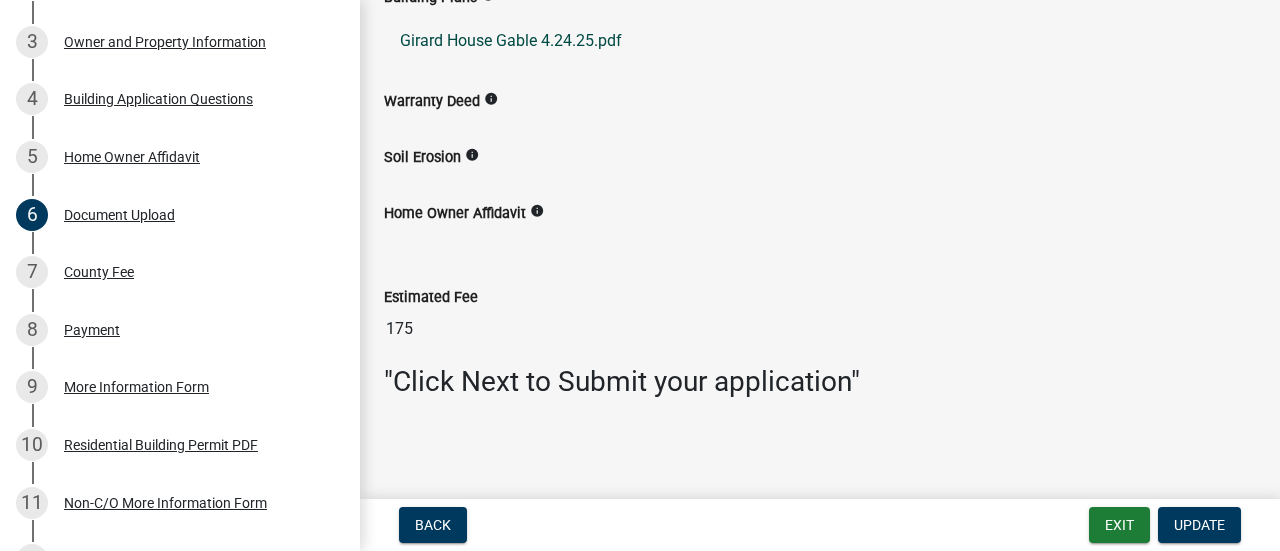 click on "Girard House Gable 4.24.25.pdf" 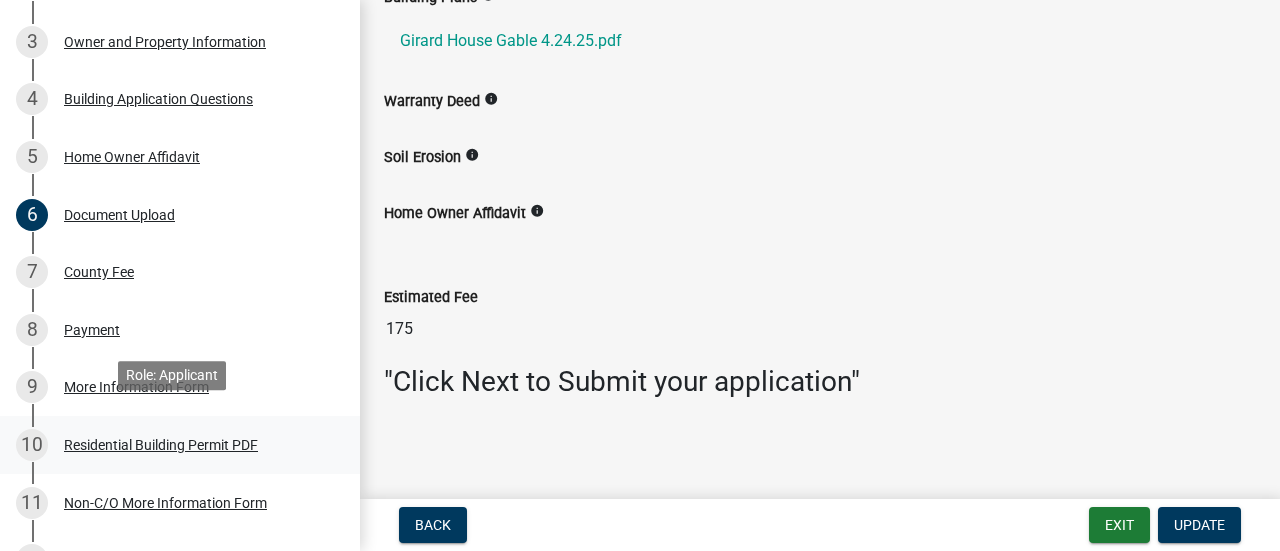 scroll, scrollTop: 600, scrollLeft: 0, axis: vertical 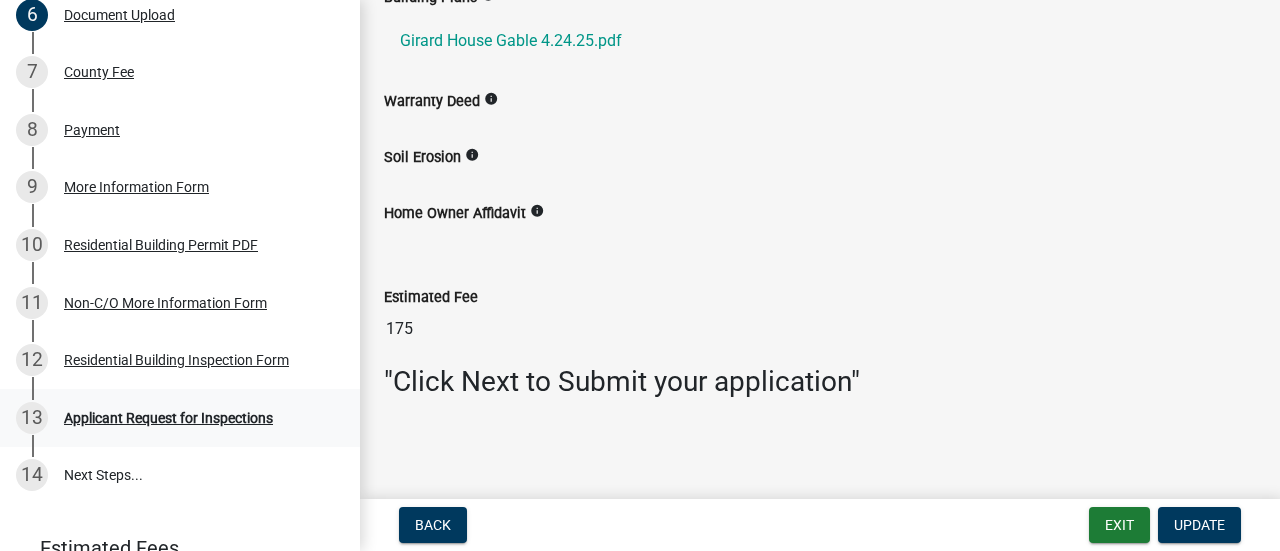 click on "Applicant Request for Inspections" at bounding box center (168, 418) 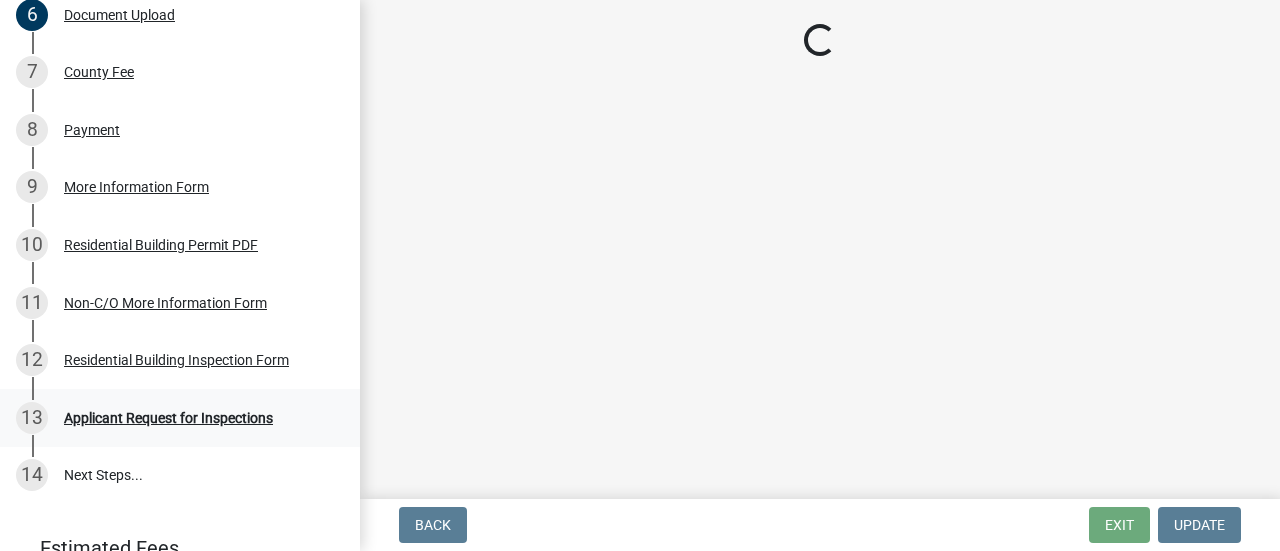 scroll, scrollTop: 0, scrollLeft: 0, axis: both 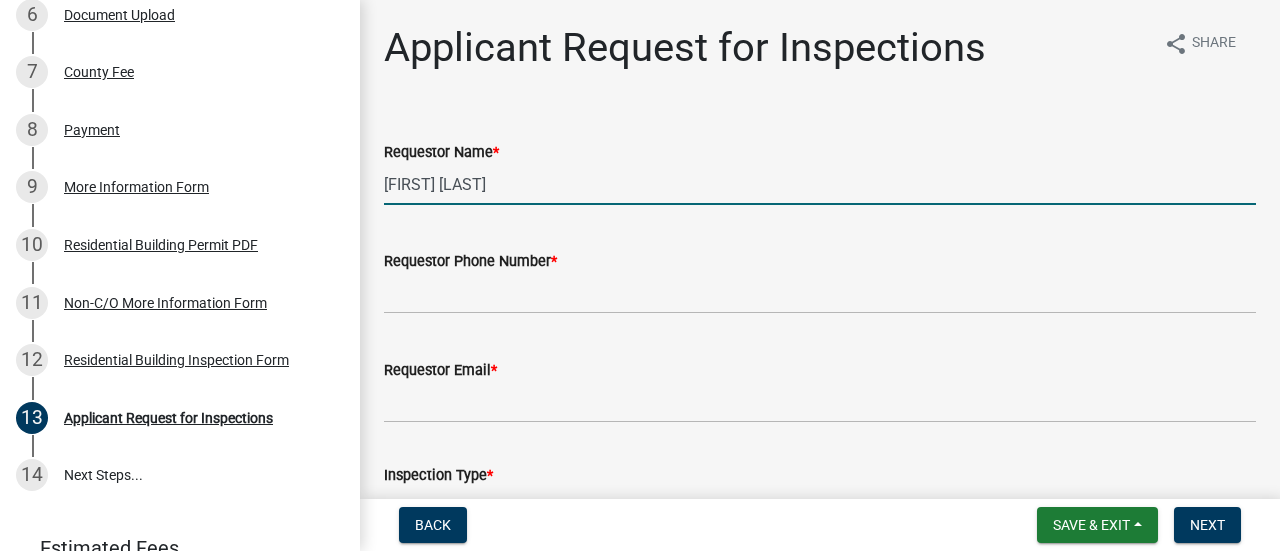 click on "[FIRST] [LAST]" at bounding box center [820, 184] 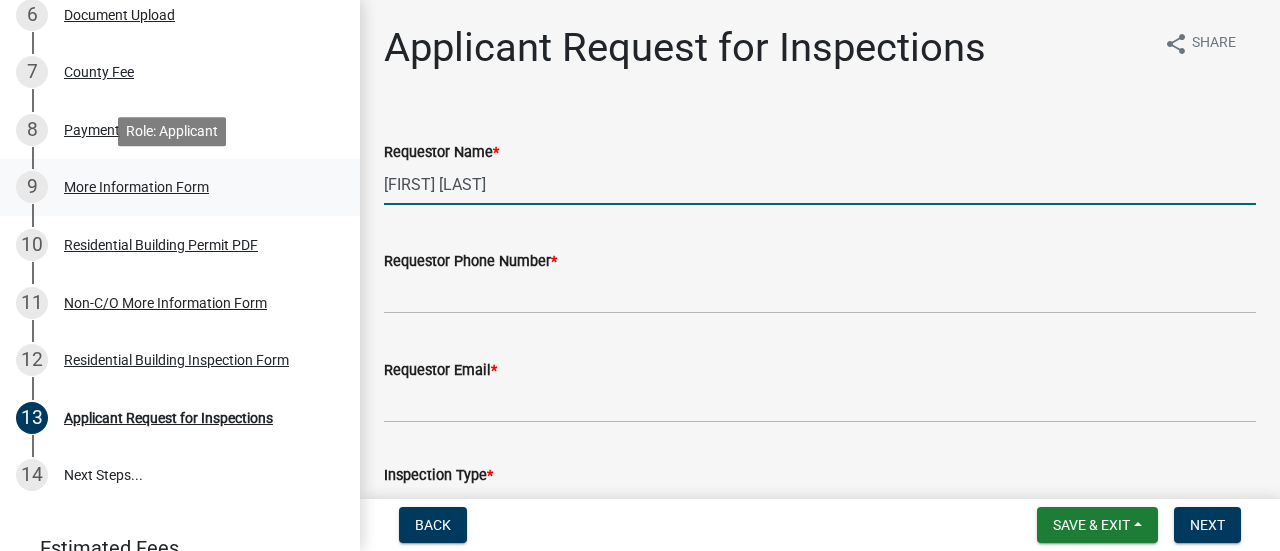 drag, startPoint x: 544, startPoint y: 181, endPoint x: 340, endPoint y: 198, distance: 204.7071 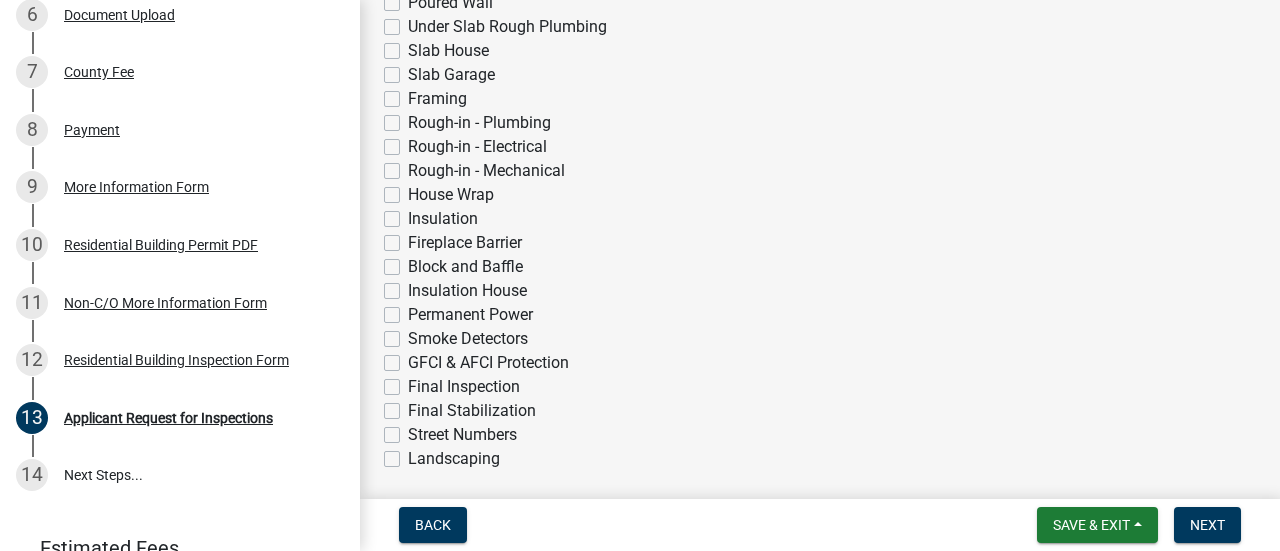 scroll, scrollTop: 600, scrollLeft: 0, axis: vertical 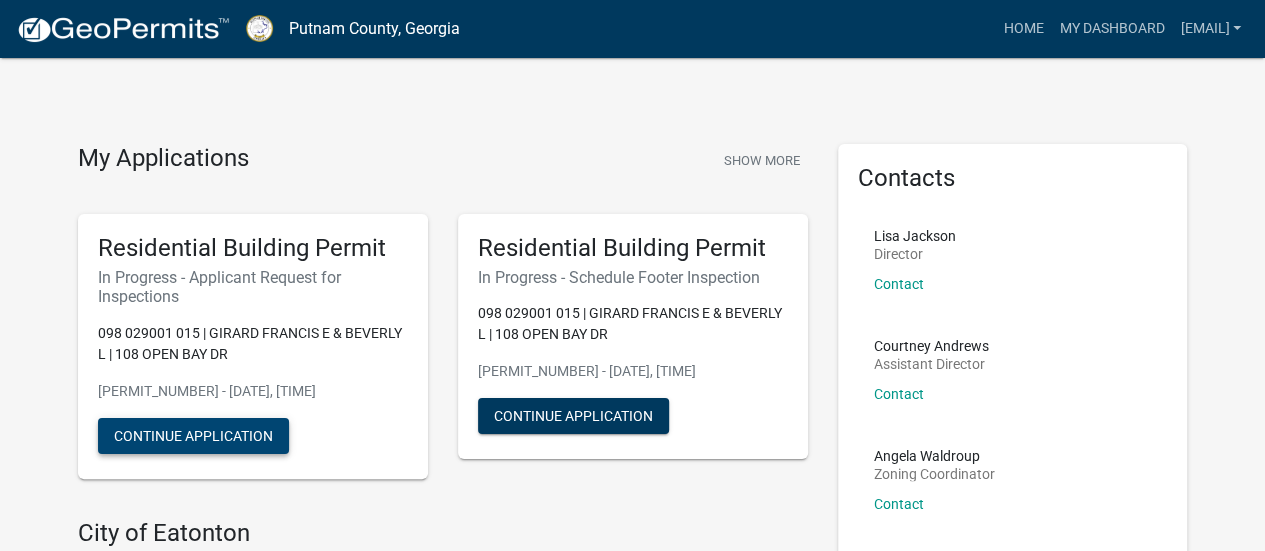 click on "Continue Application" 